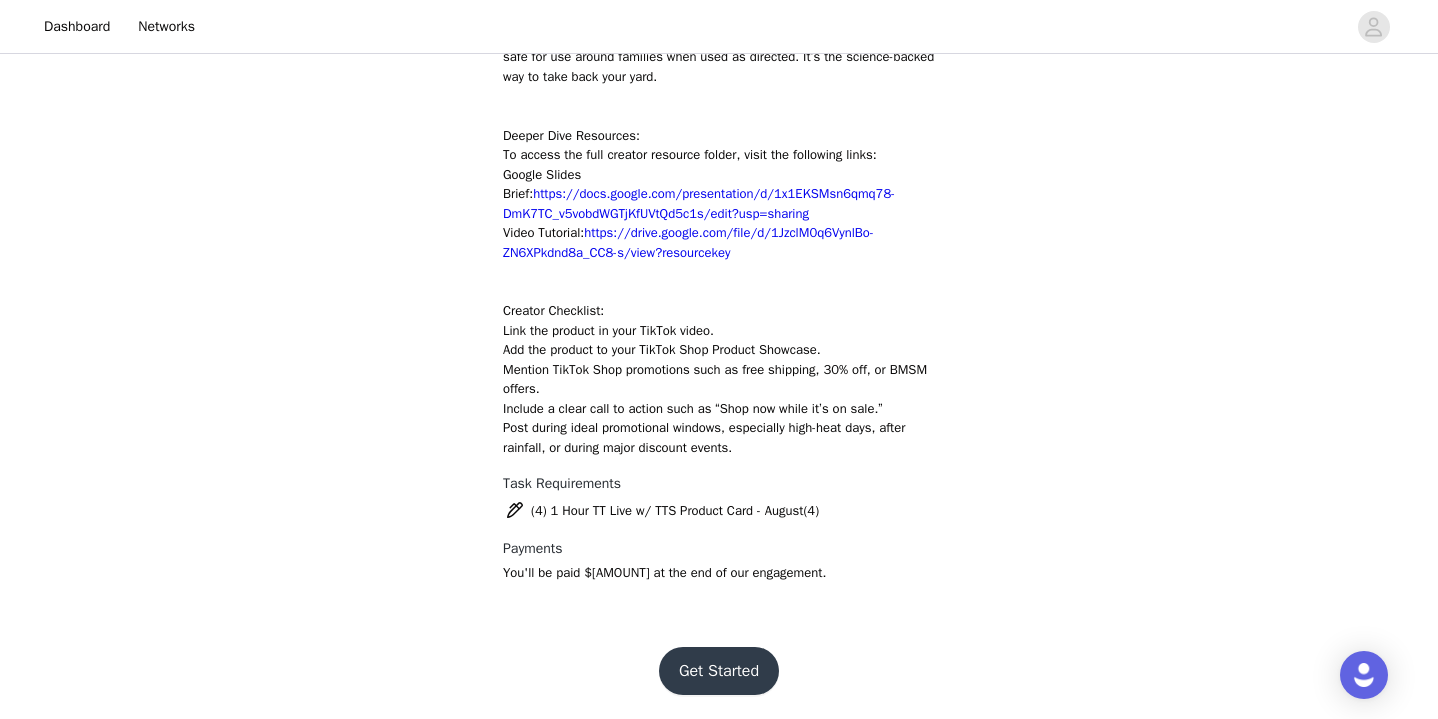 scroll, scrollTop: 2739, scrollLeft: 0, axis: vertical 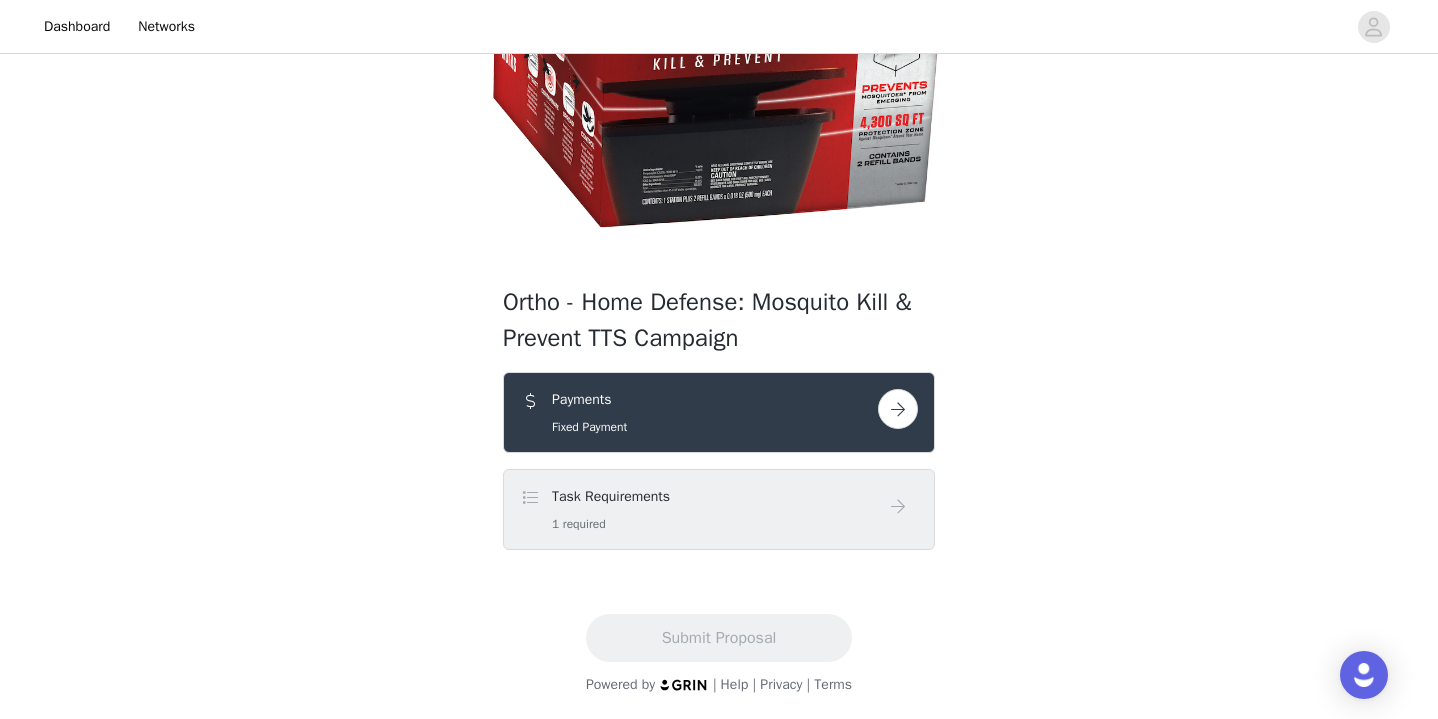 click at bounding box center [898, 409] 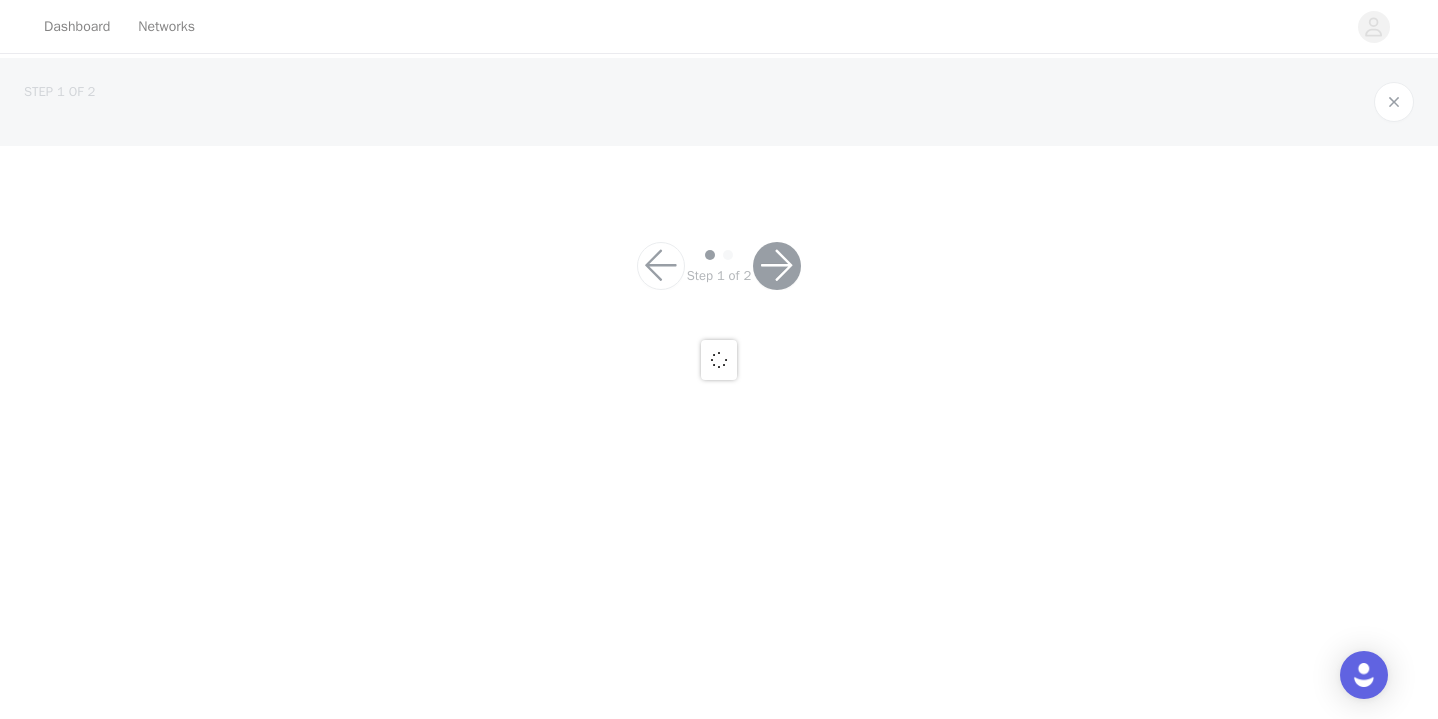 scroll, scrollTop: 0, scrollLeft: 0, axis: both 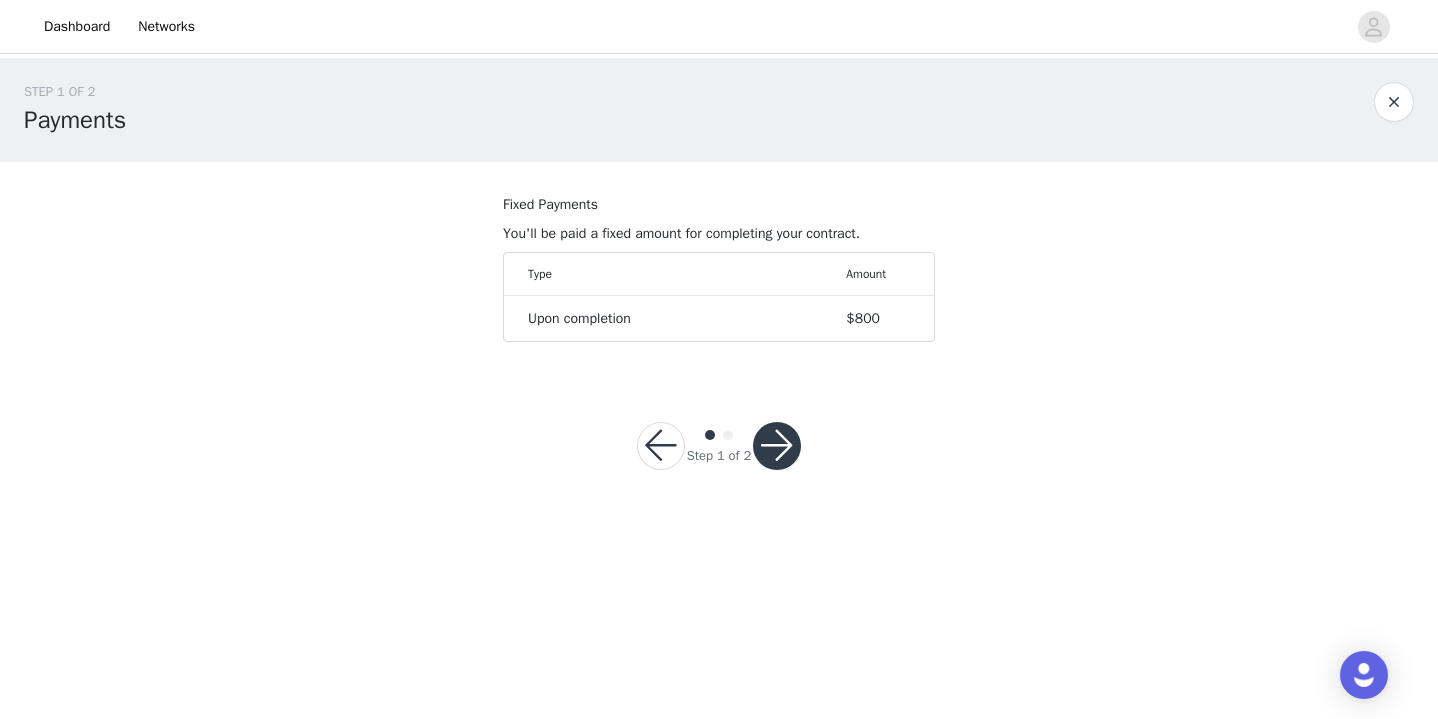 click at bounding box center (777, 446) 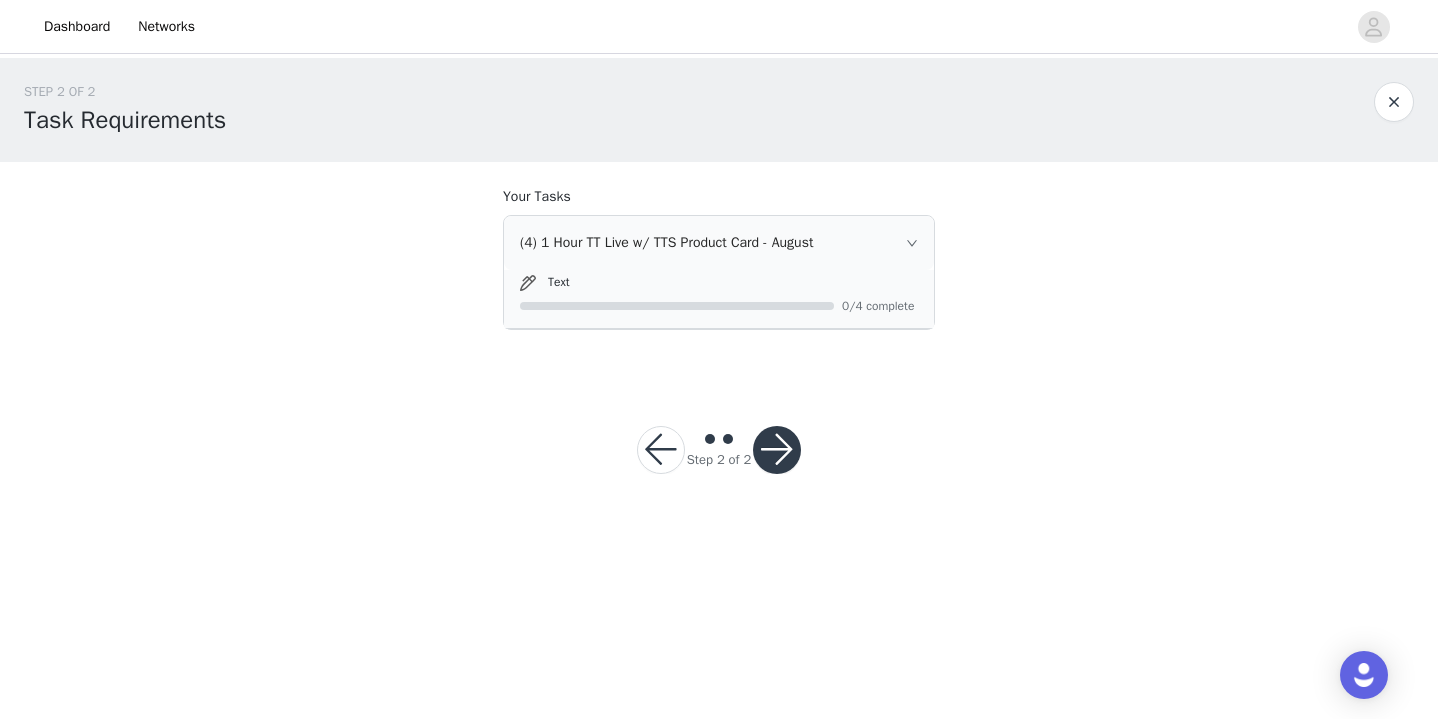click 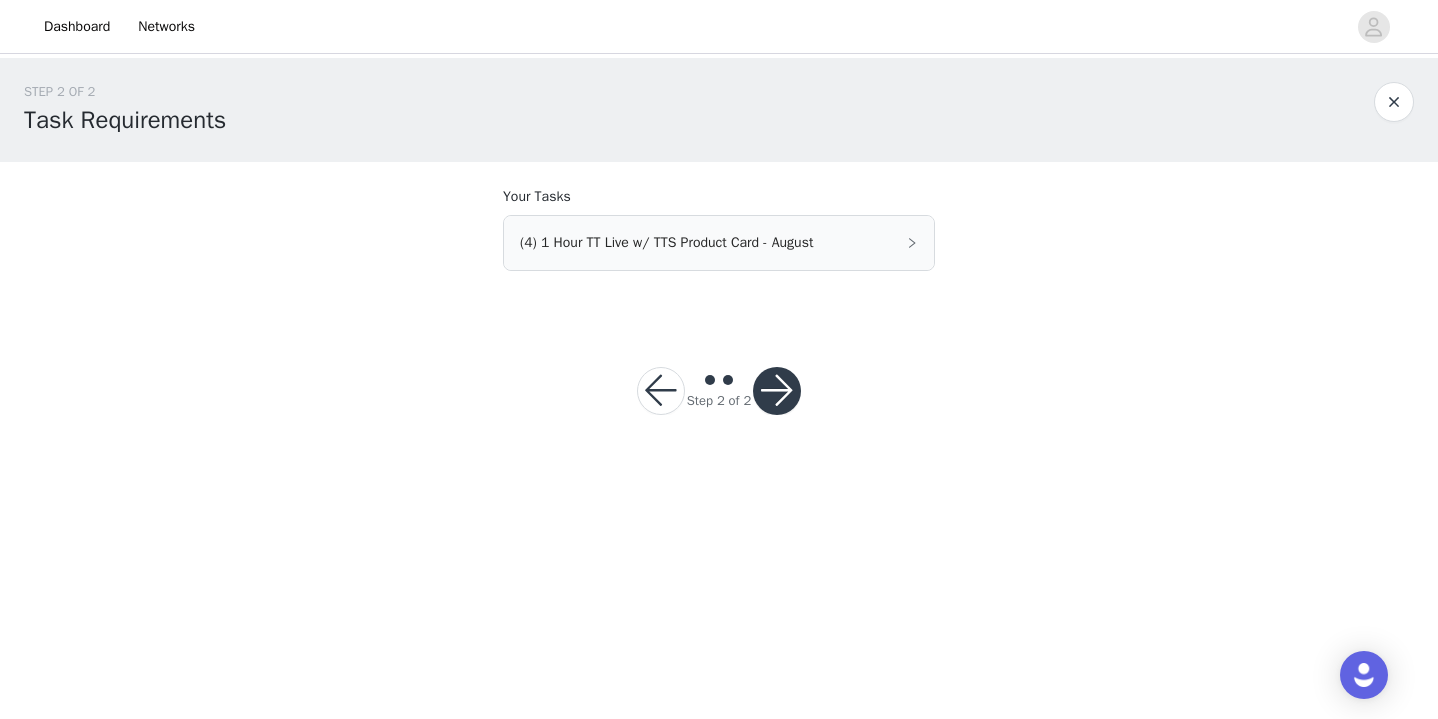 click 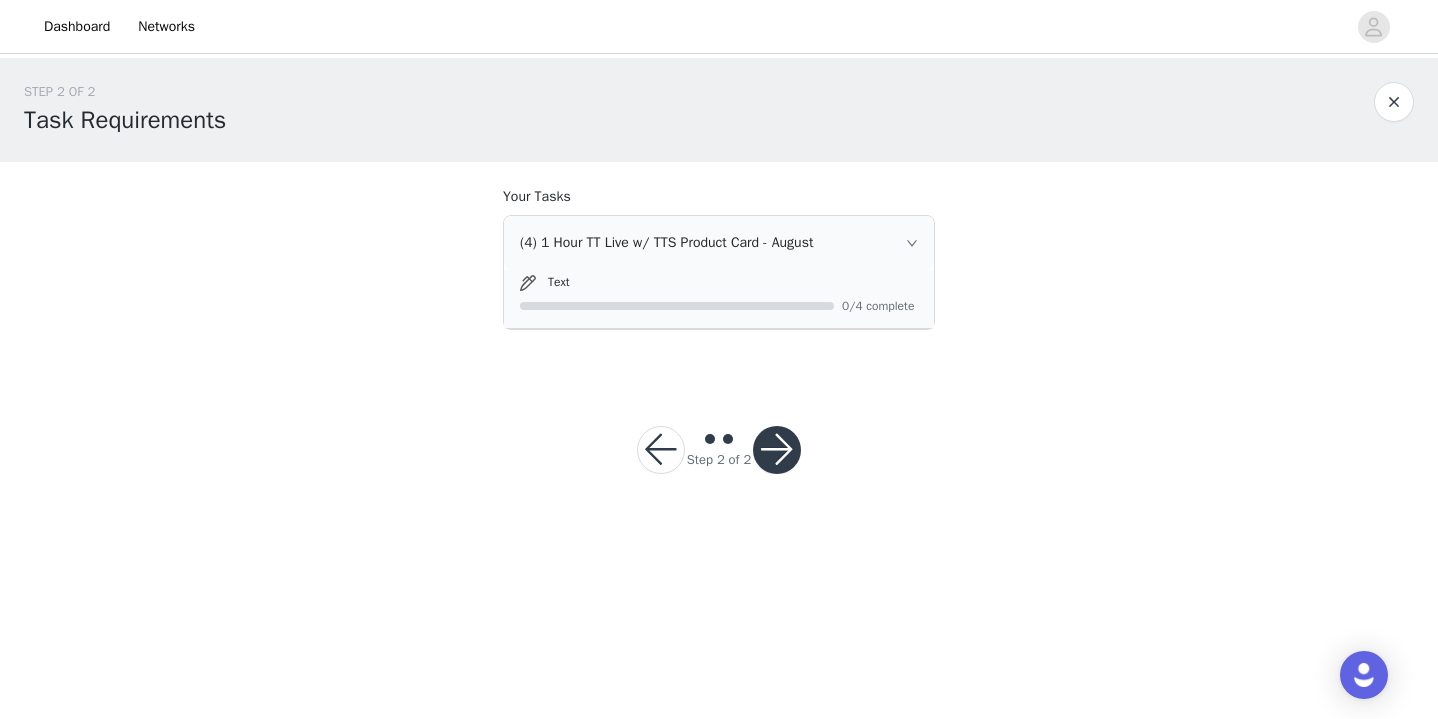 click at bounding box center [777, 450] 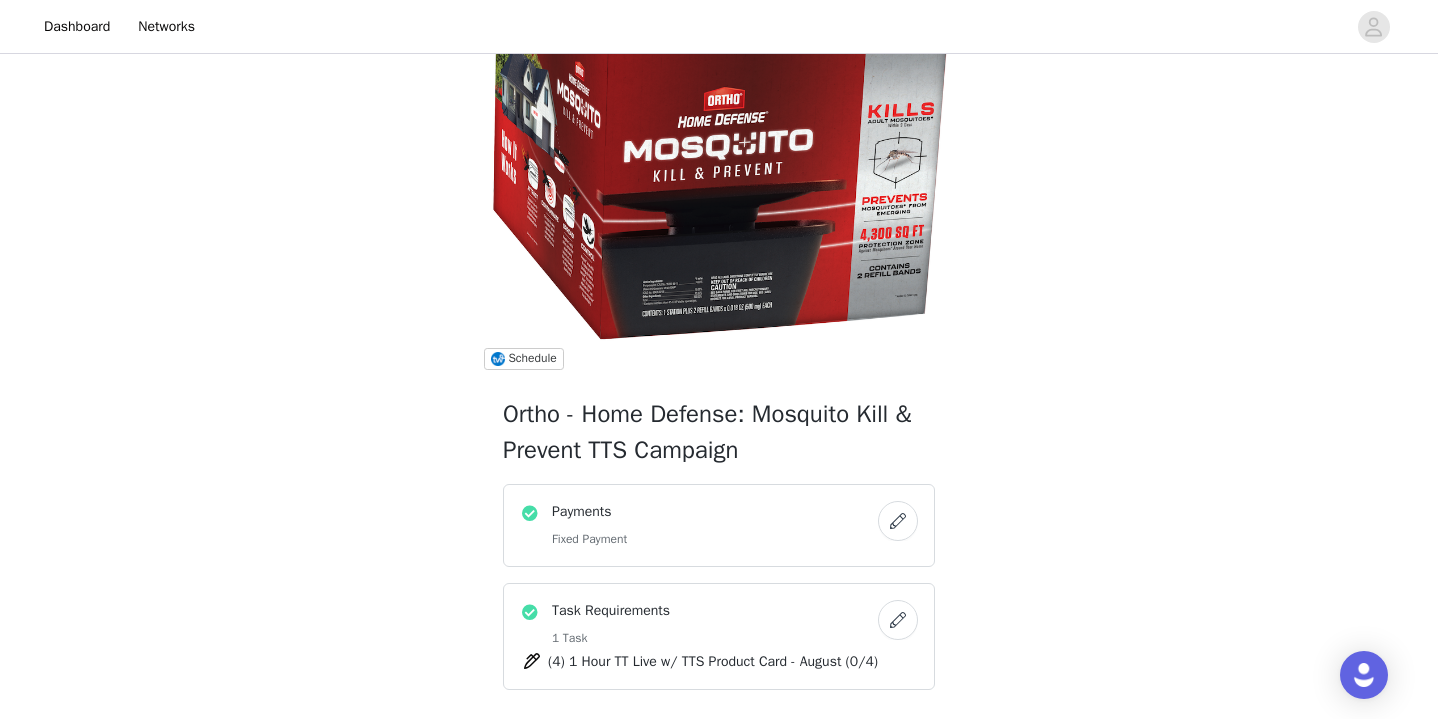scroll, scrollTop: 289, scrollLeft: 0, axis: vertical 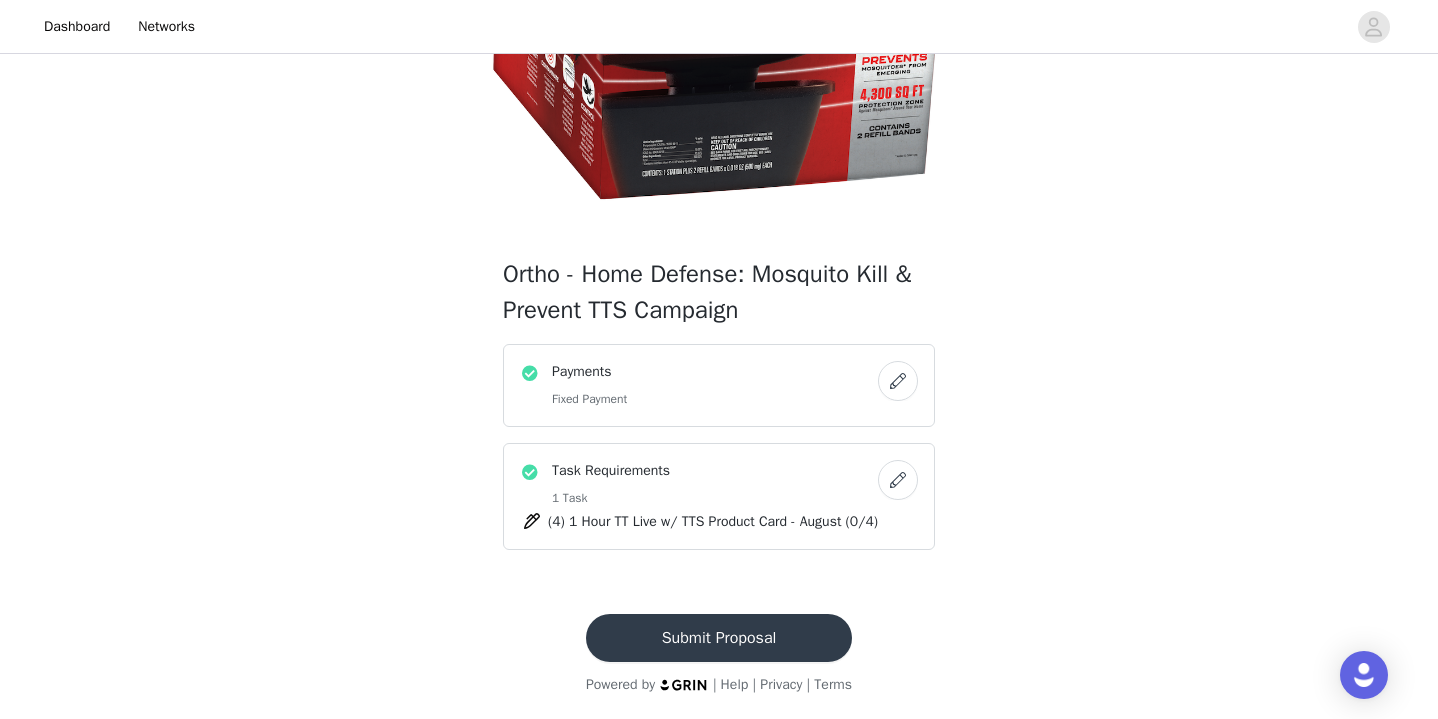 click on "Submit Proposal" at bounding box center [719, 638] 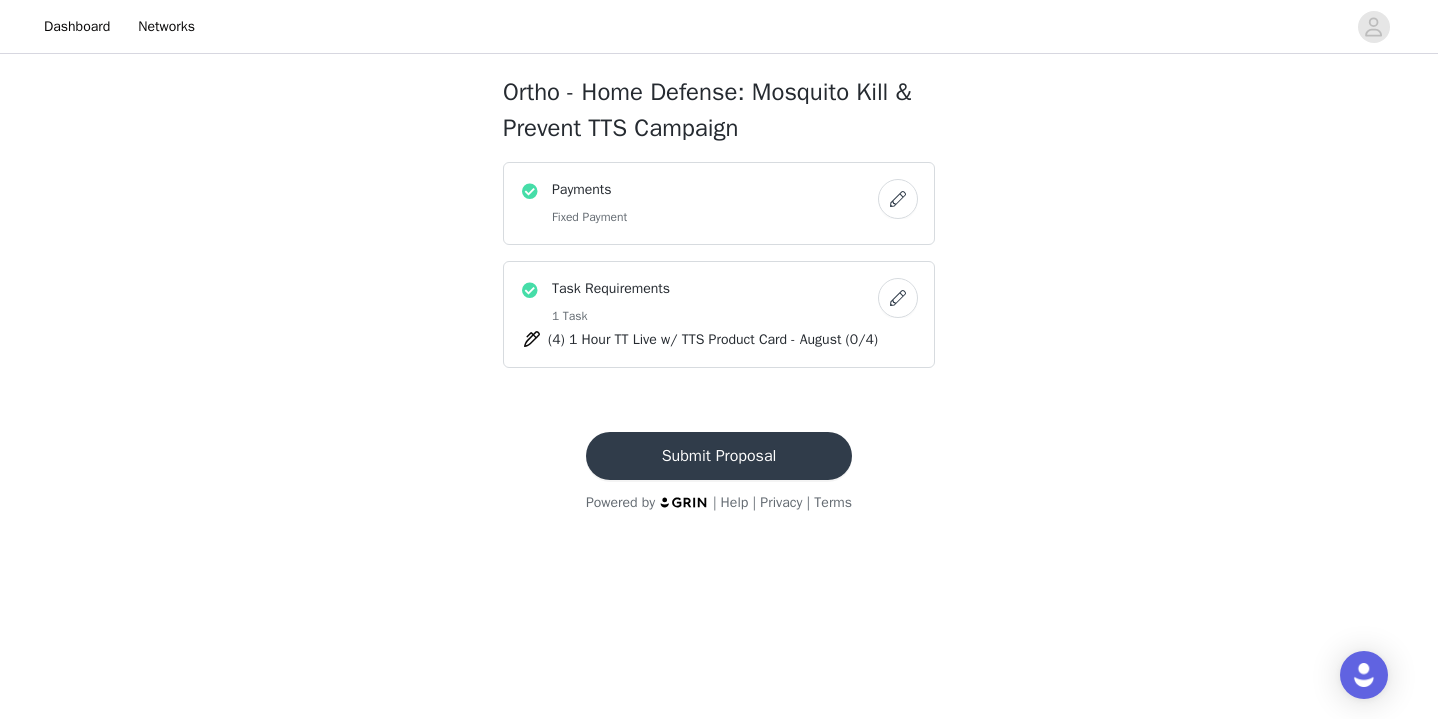 scroll, scrollTop: 0, scrollLeft: 0, axis: both 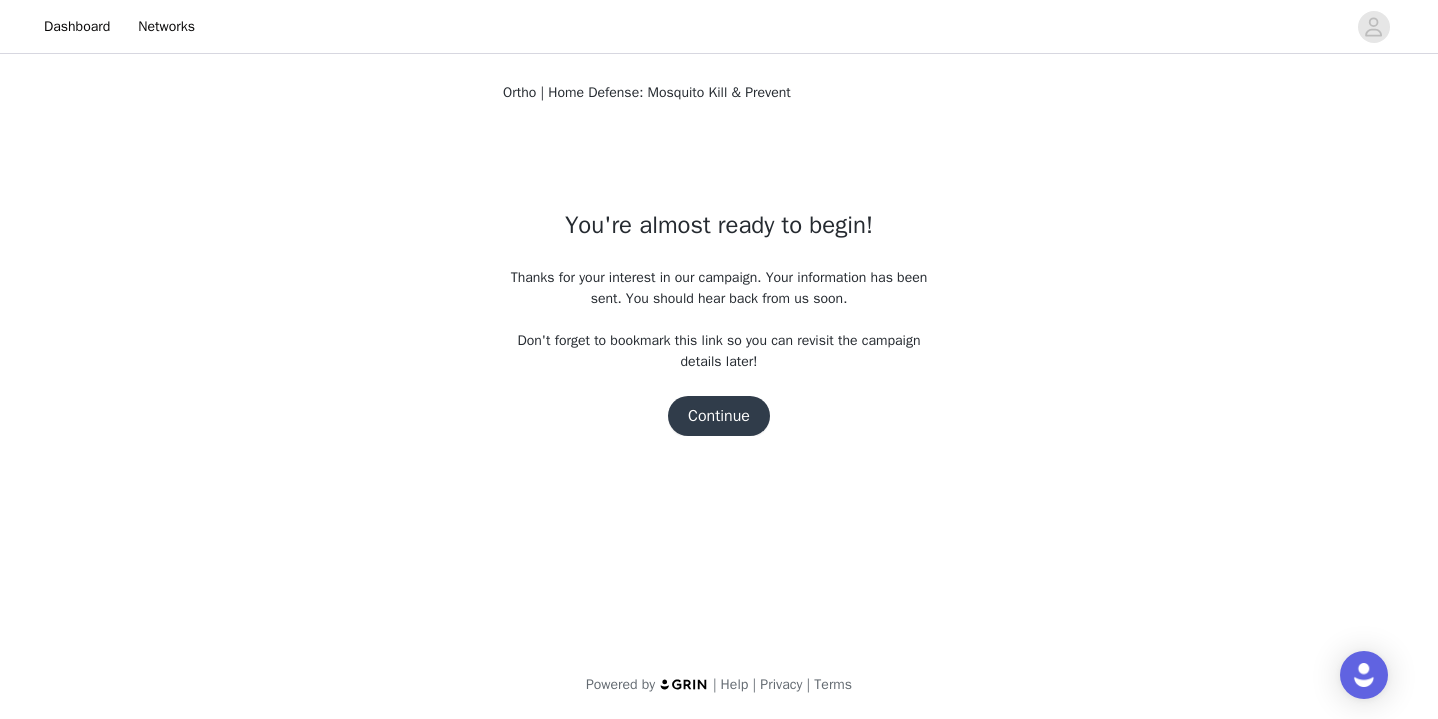 click on "Continue" at bounding box center [719, 416] 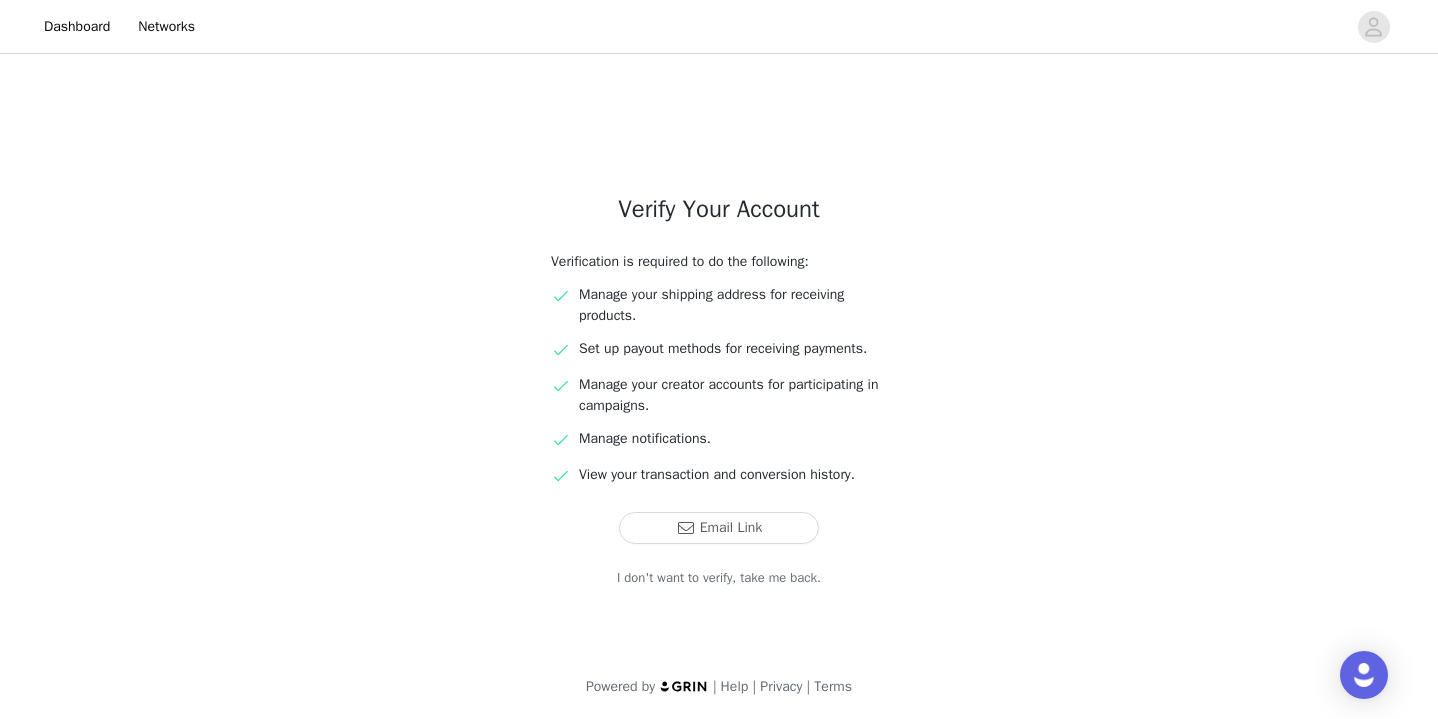 scroll, scrollTop: 21, scrollLeft: 0, axis: vertical 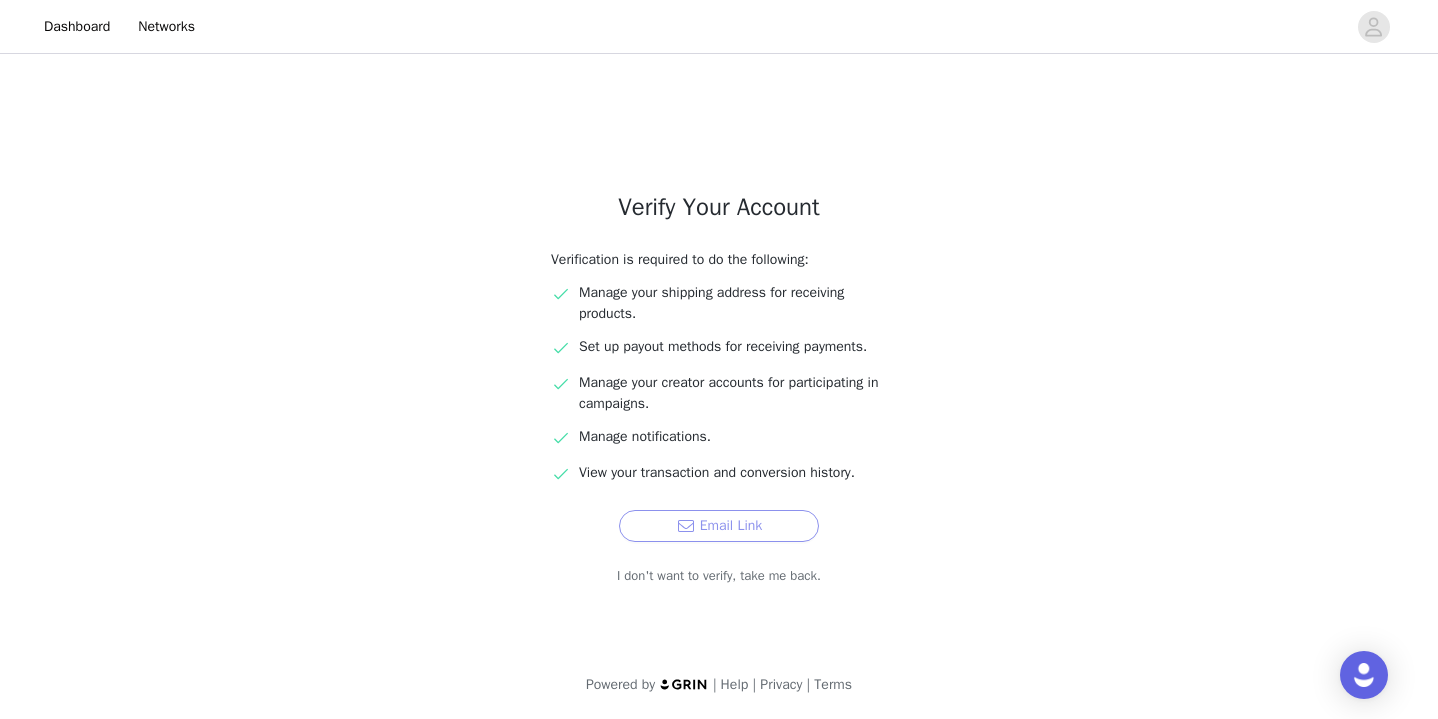 click on "Email Link" at bounding box center (719, 526) 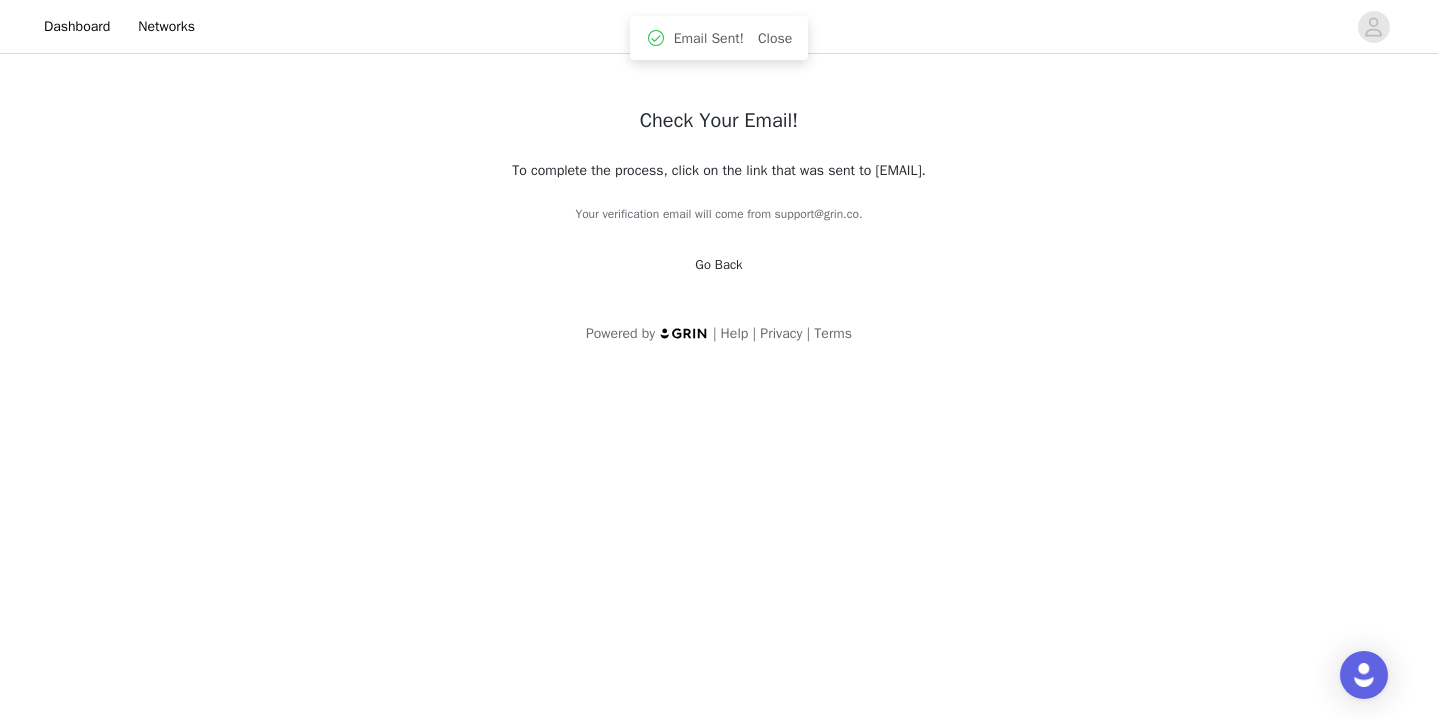 scroll, scrollTop: 0, scrollLeft: 0, axis: both 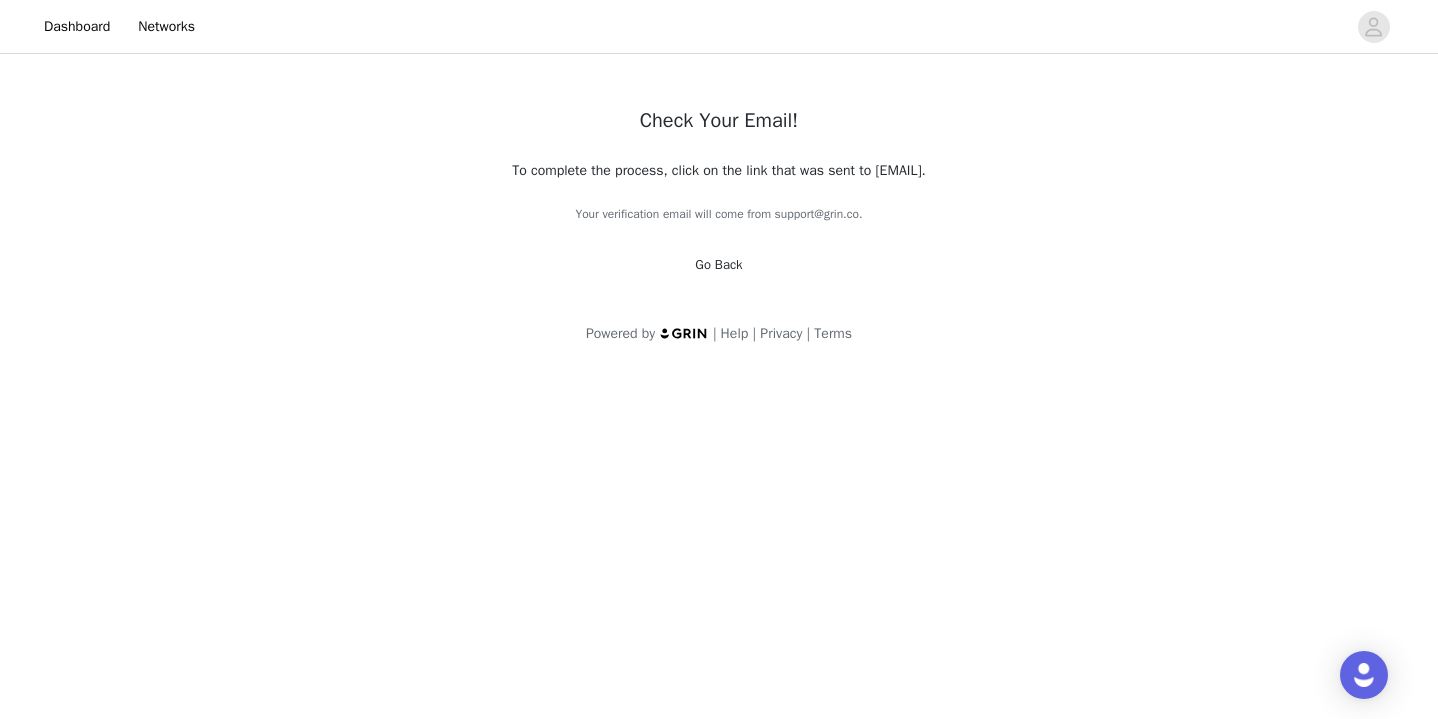 click on "Go Back" at bounding box center [718, 264] 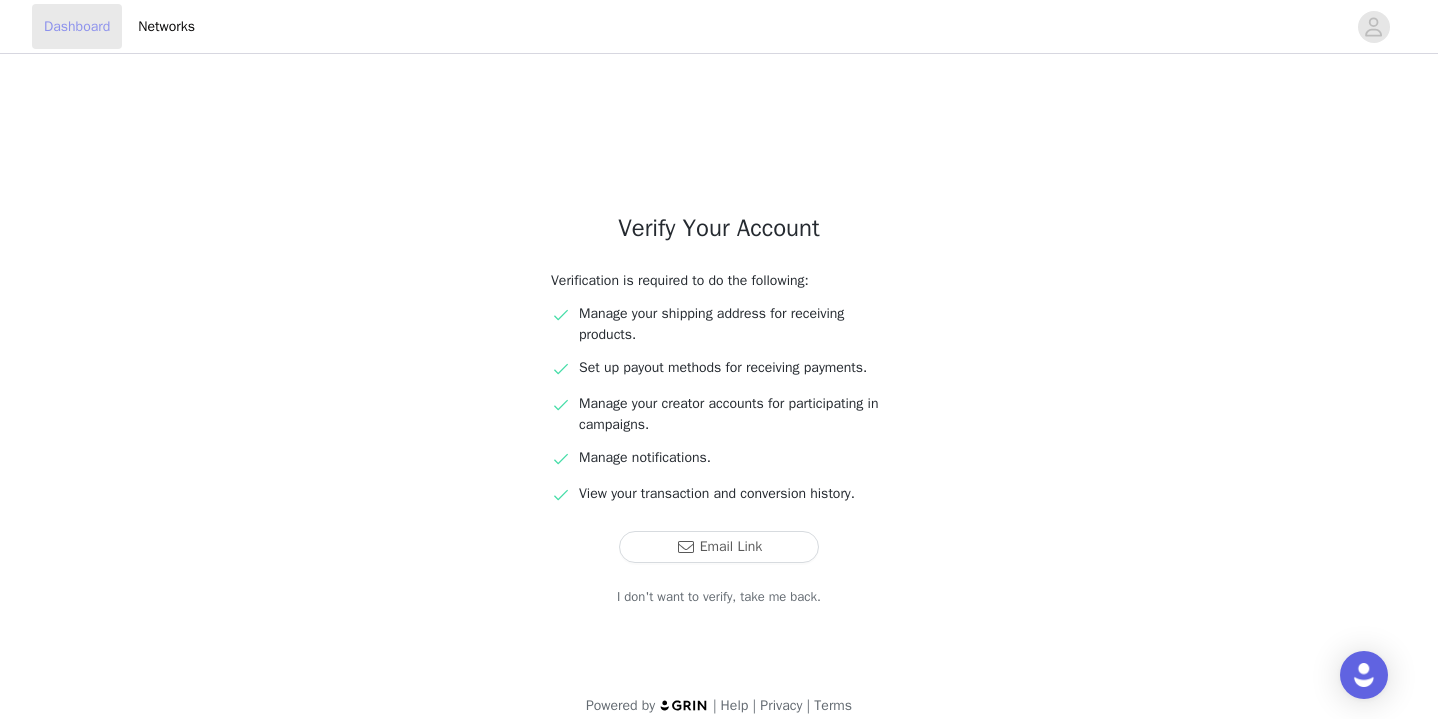 click on "Dashboard" at bounding box center [77, 26] 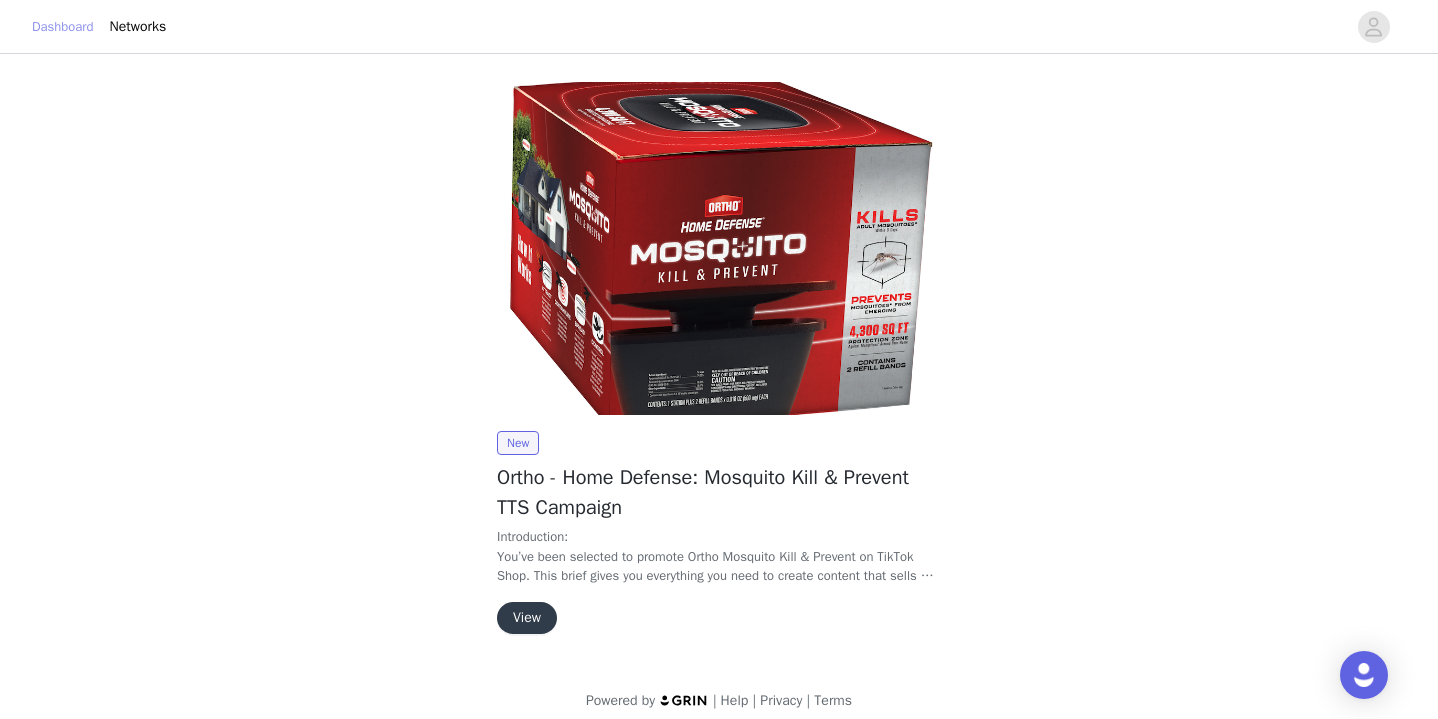 scroll, scrollTop: 16, scrollLeft: 0, axis: vertical 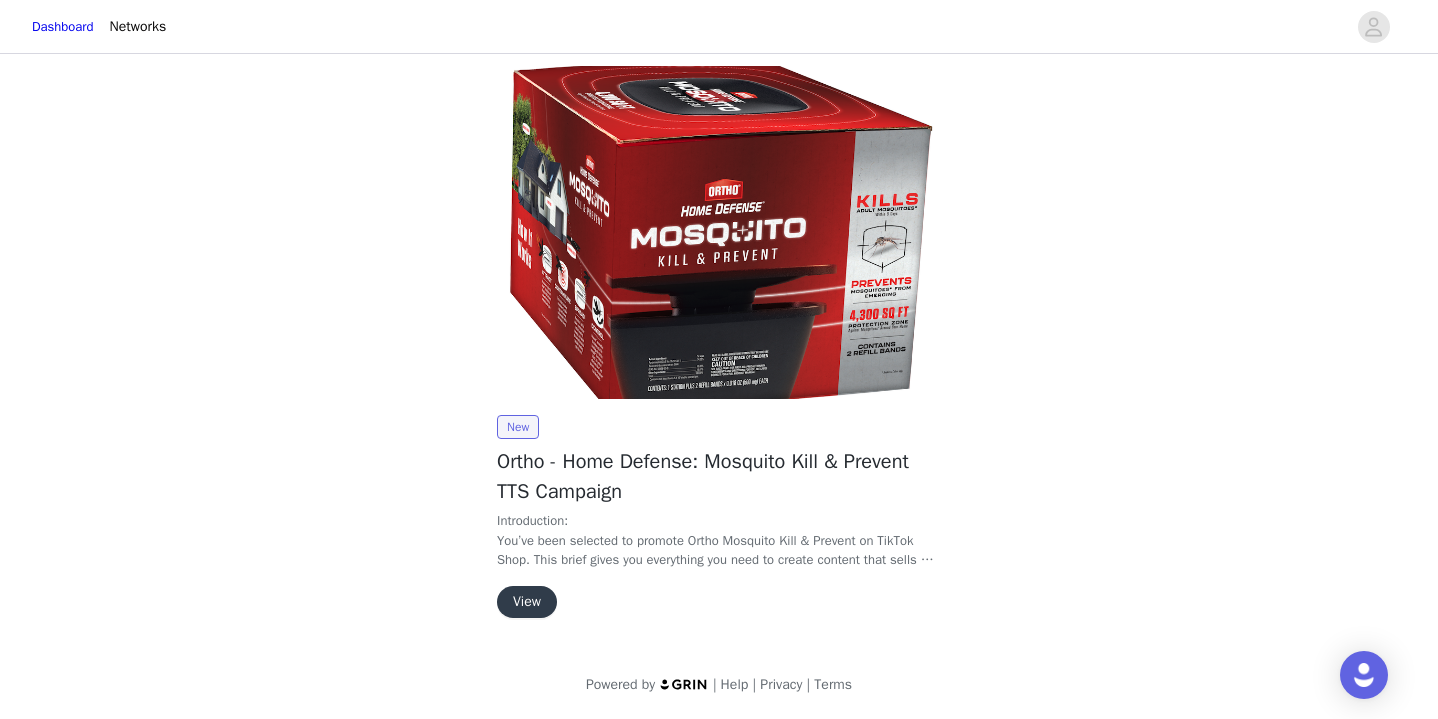 click on "View" at bounding box center [527, 602] 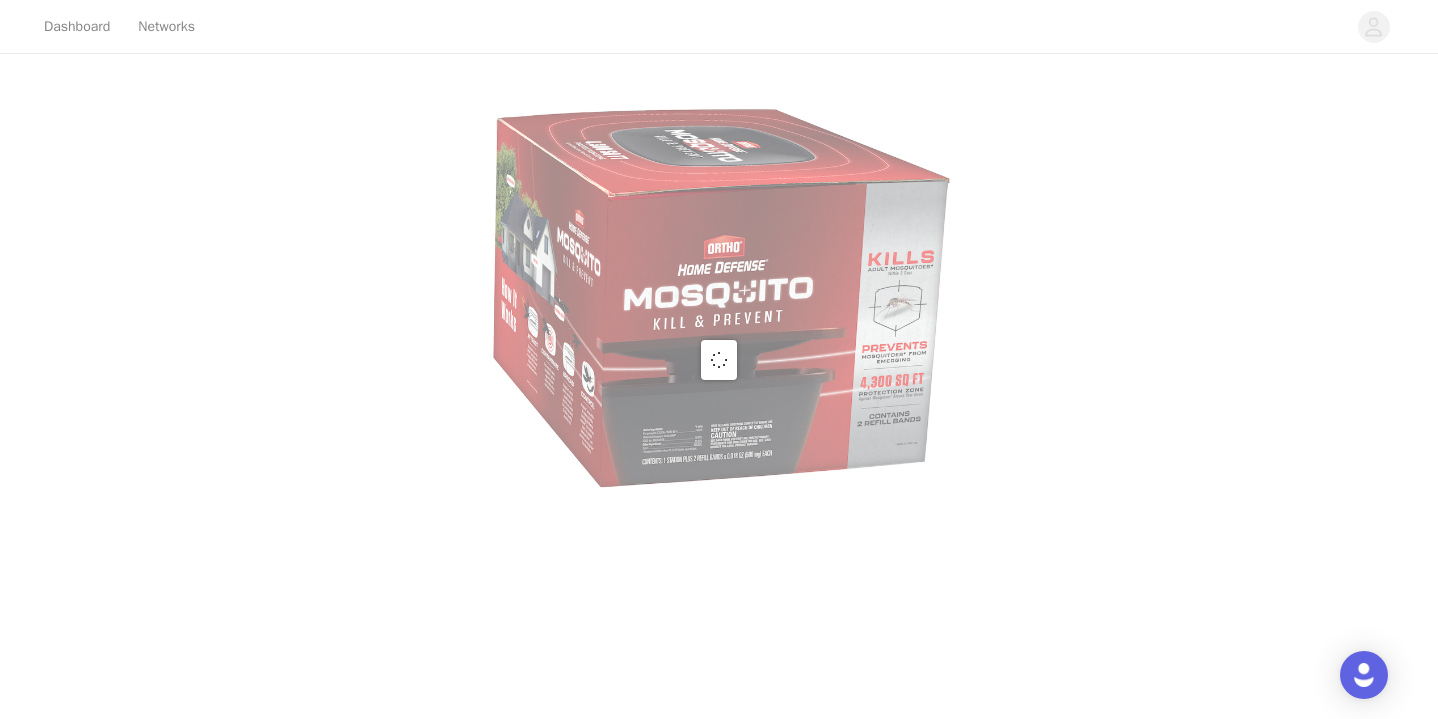 scroll, scrollTop: 0, scrollLeft: 0, axis: both 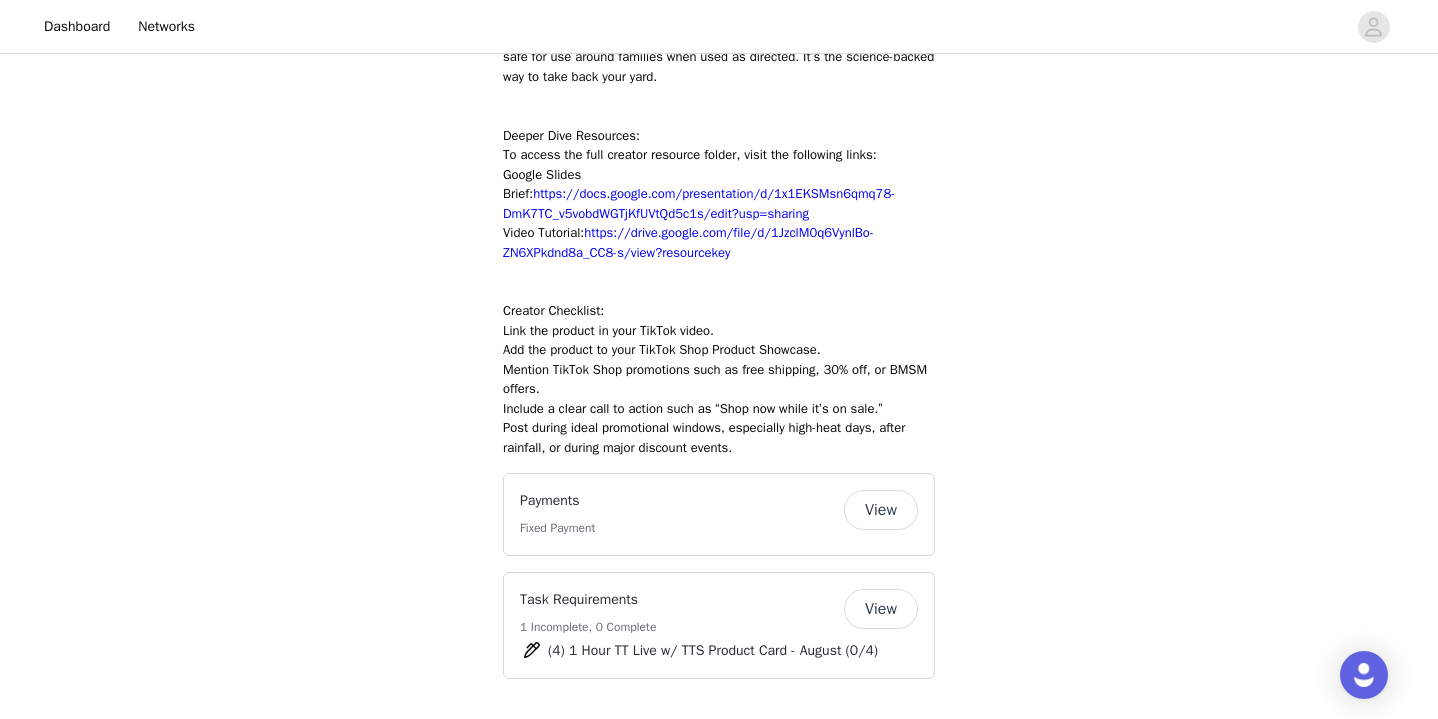 click on "View" at bounding box center (881, 609) 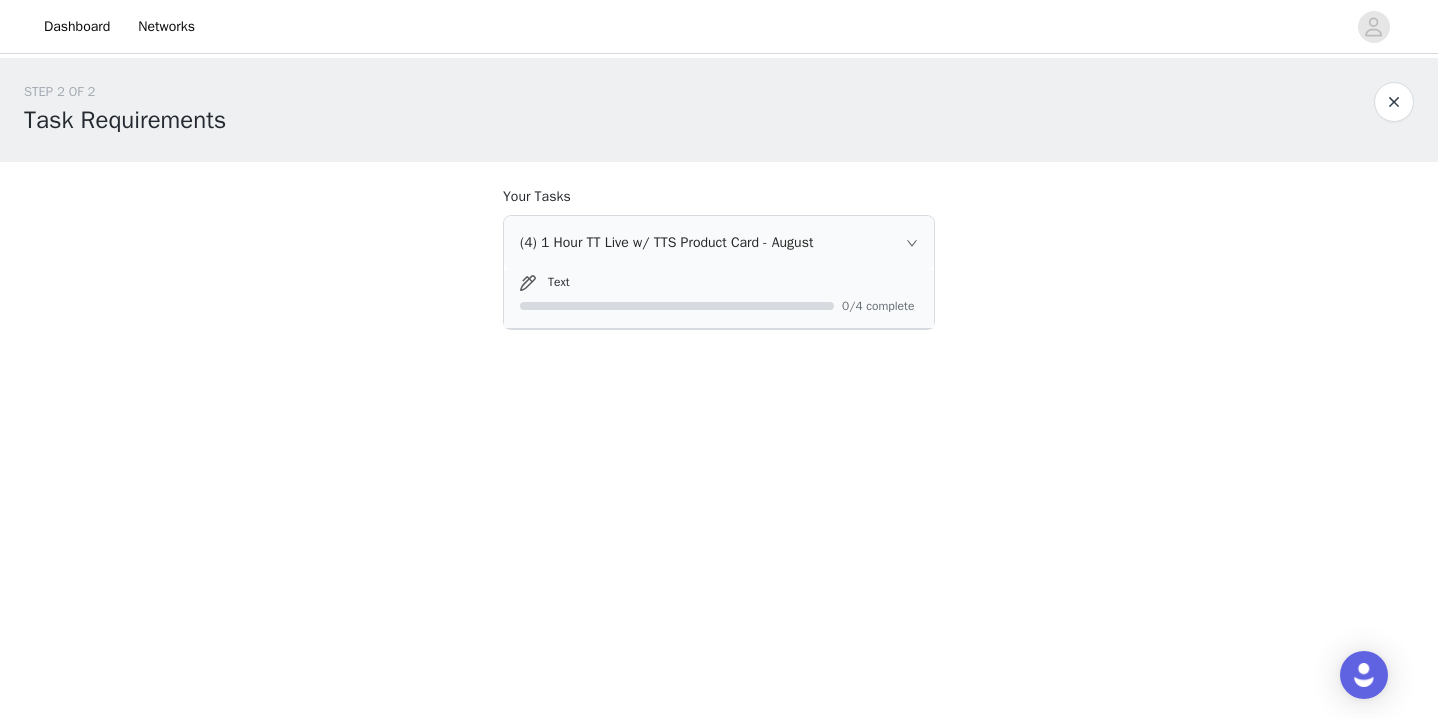 click 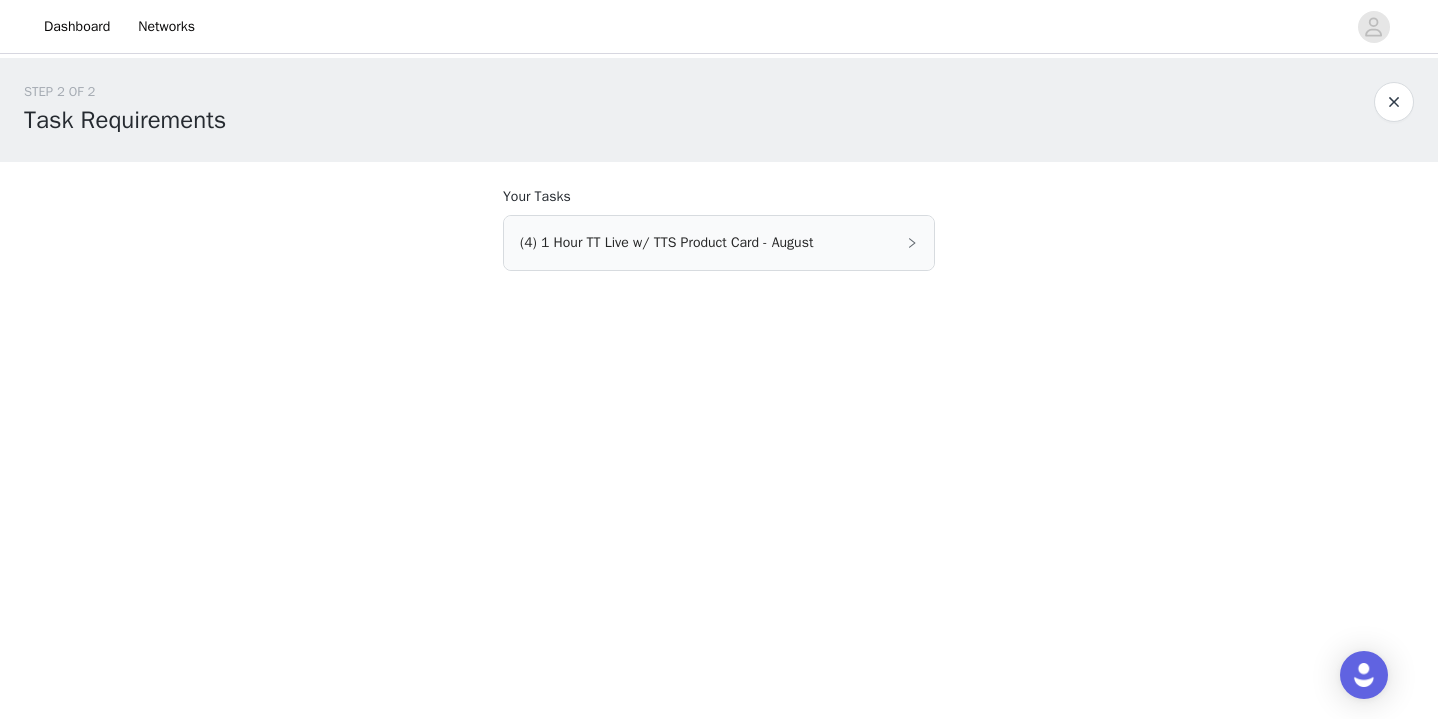 click 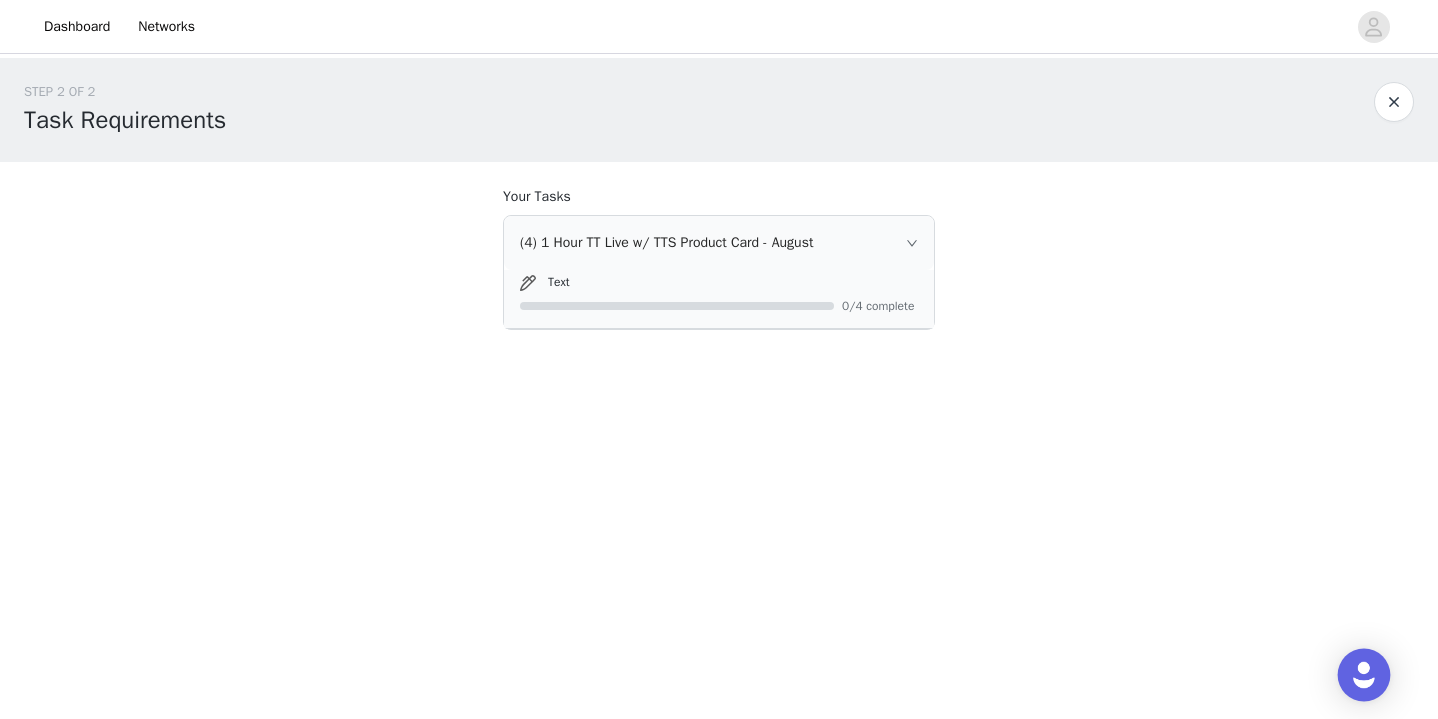 click at bounding box center (1364, 675) 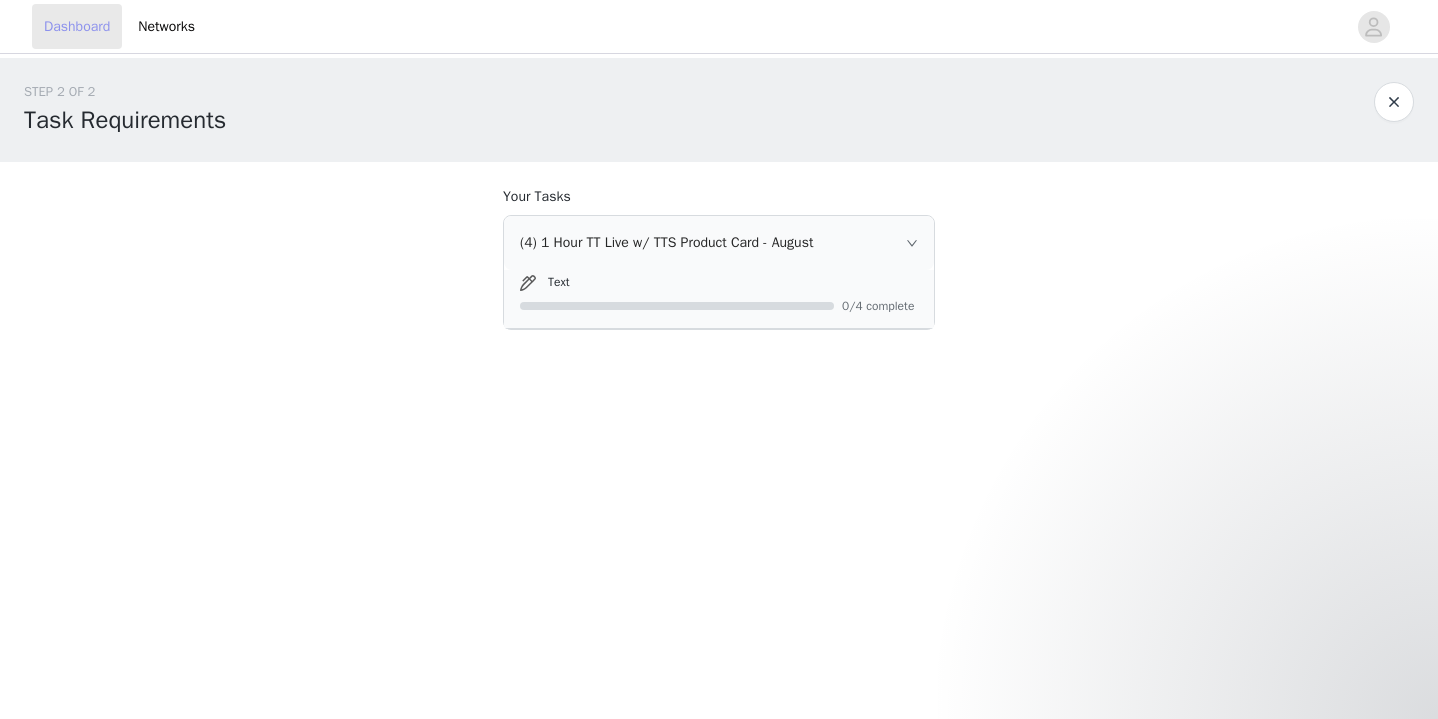 click on "Dashboard" at bounding box center [77, 26] 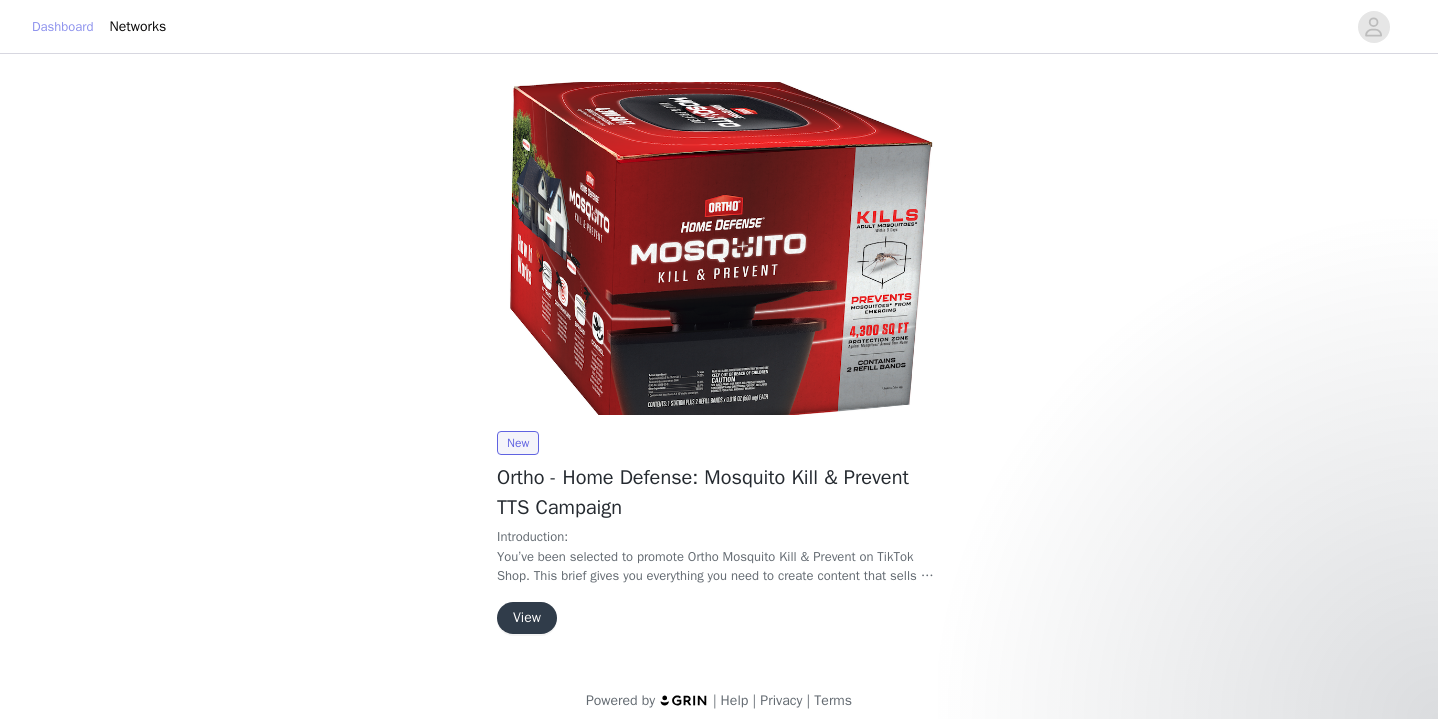 click on "Dashboard" at bounding box center (63, 27) 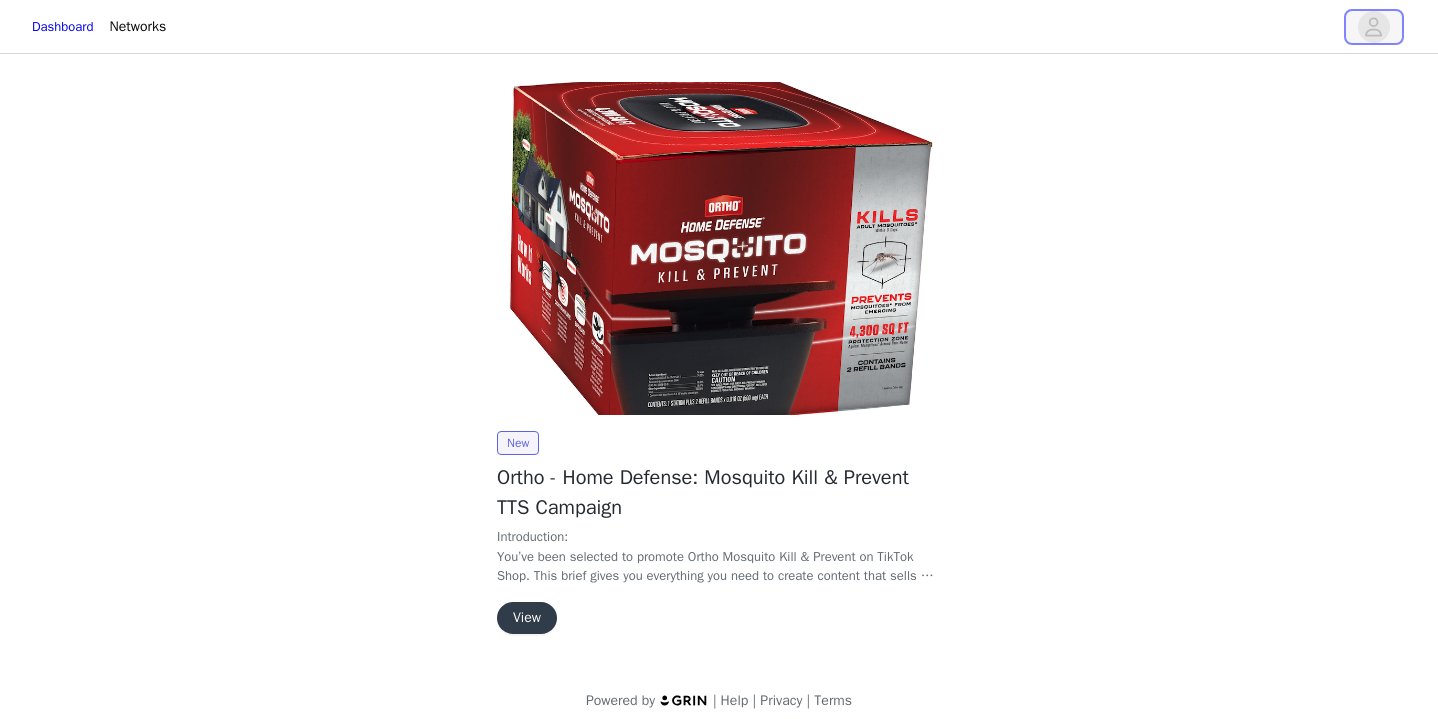 click 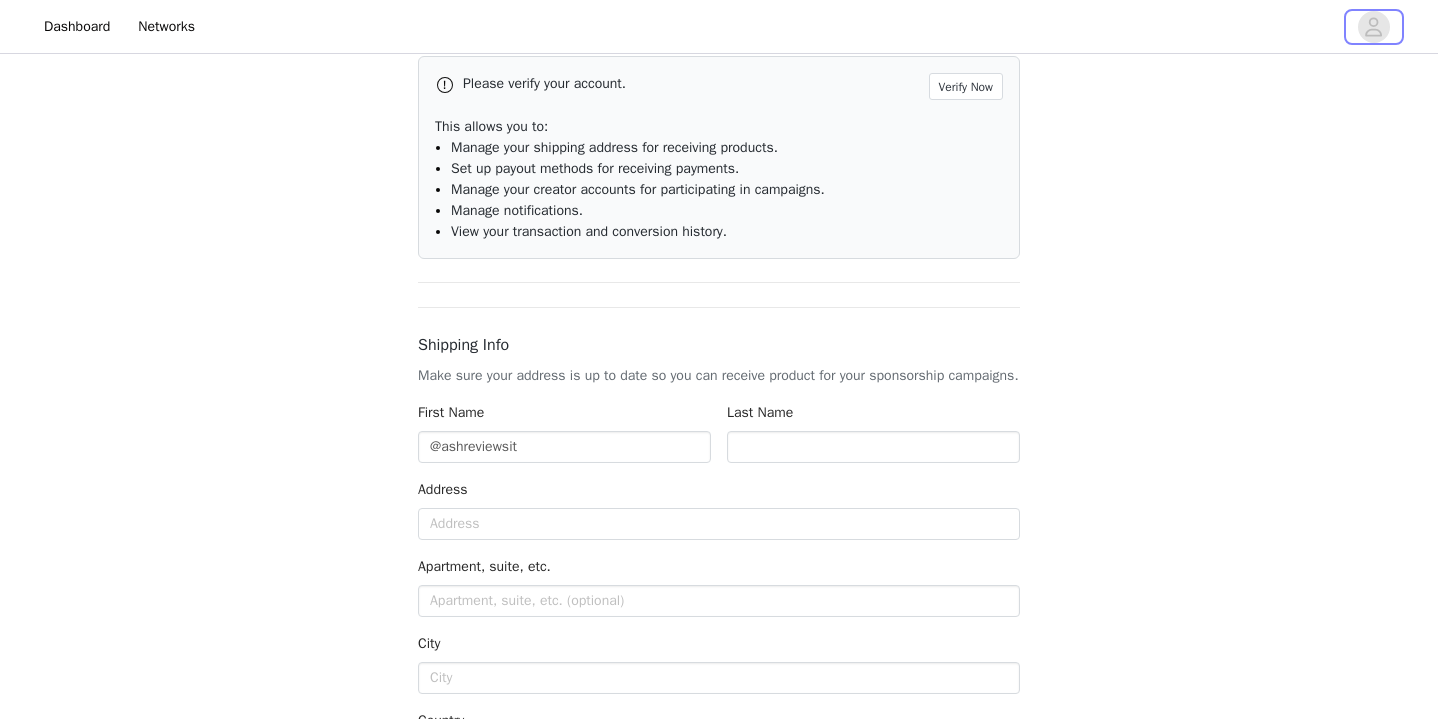 scroll, scrollTop: 0, scrollLeft: 0, axis: both 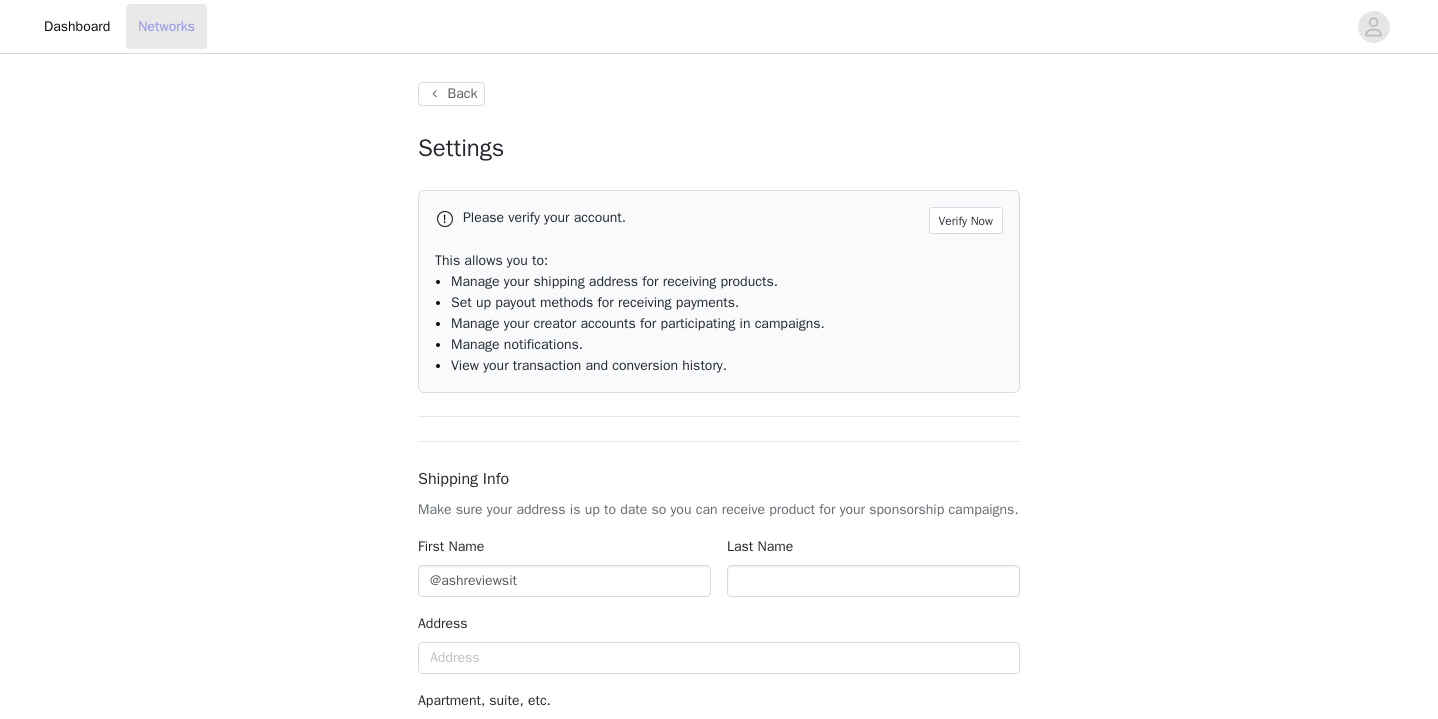 click on "Networks" at bounding box center (166, 26) 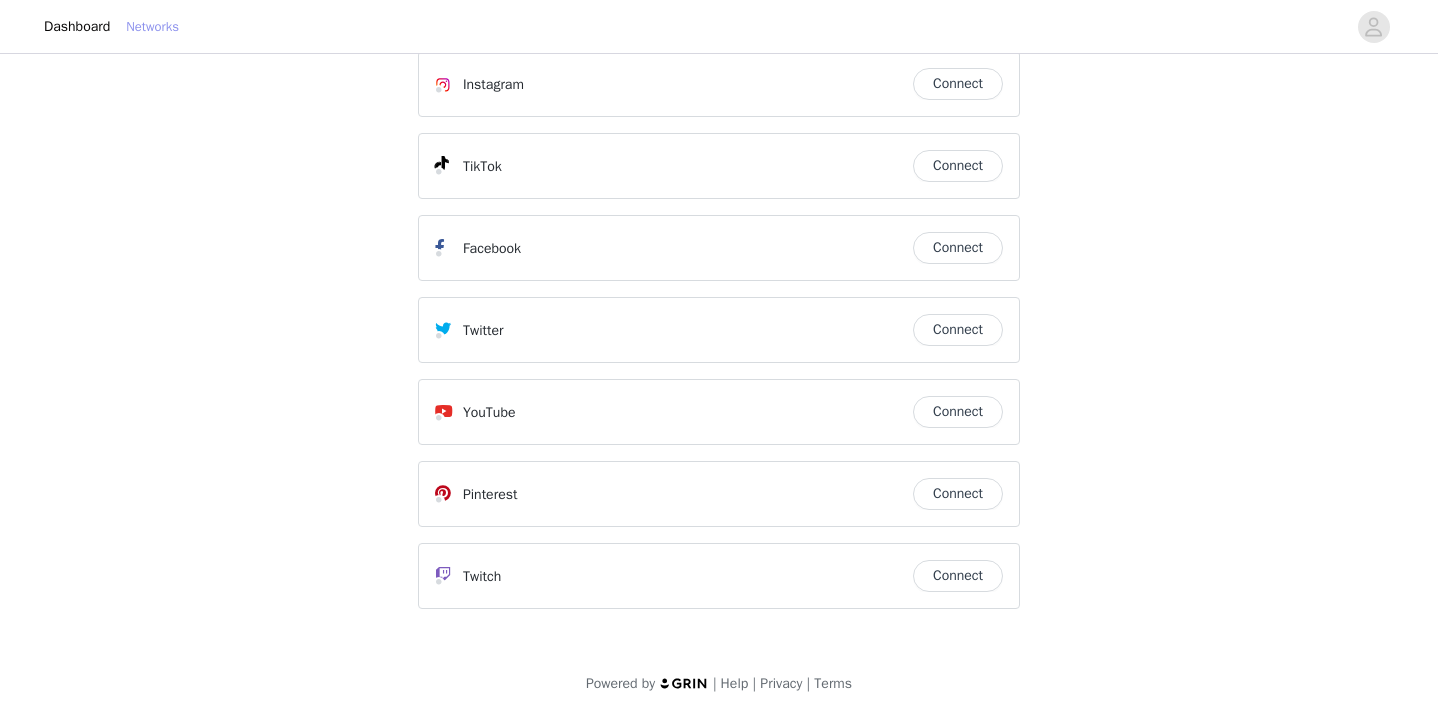 scroll, scrollTop: 0, scrollLeft: 0, axis: both 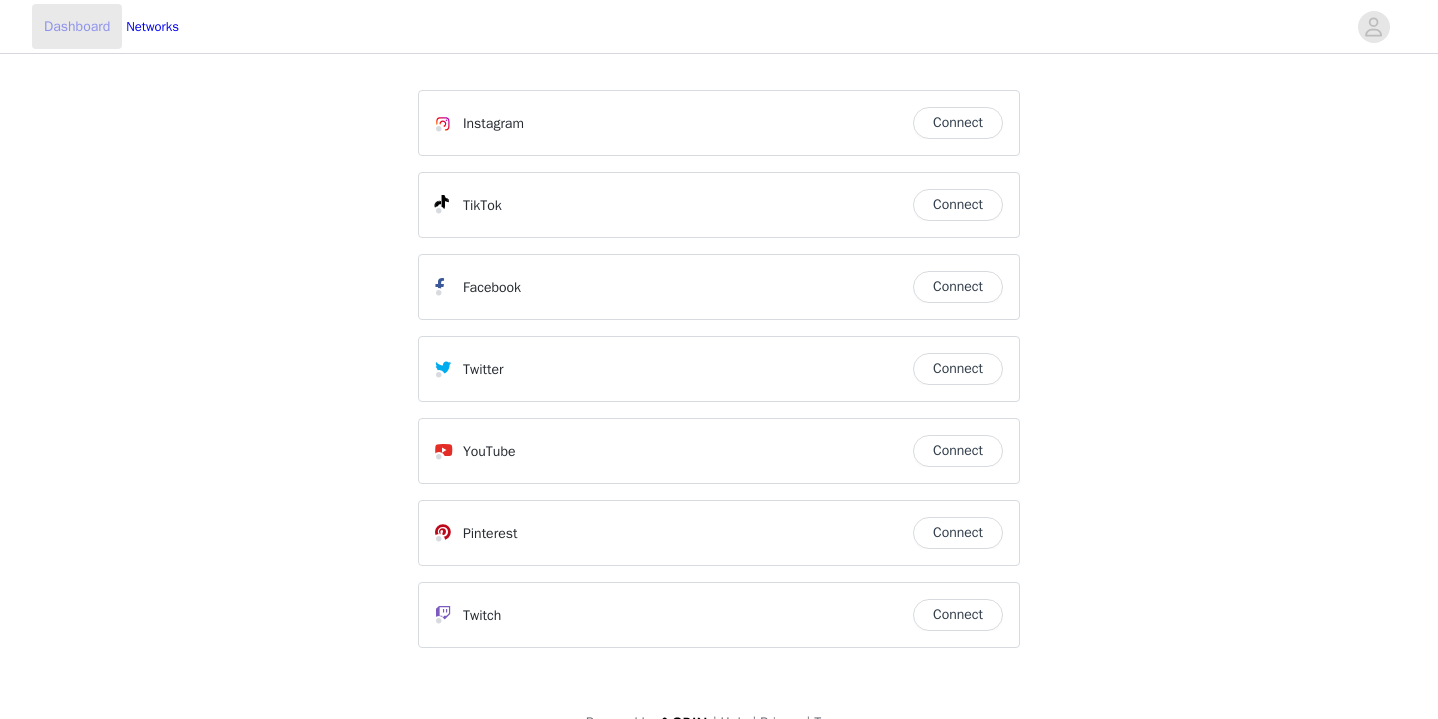 click on "Dashboard" at bounding box center (77, 26) 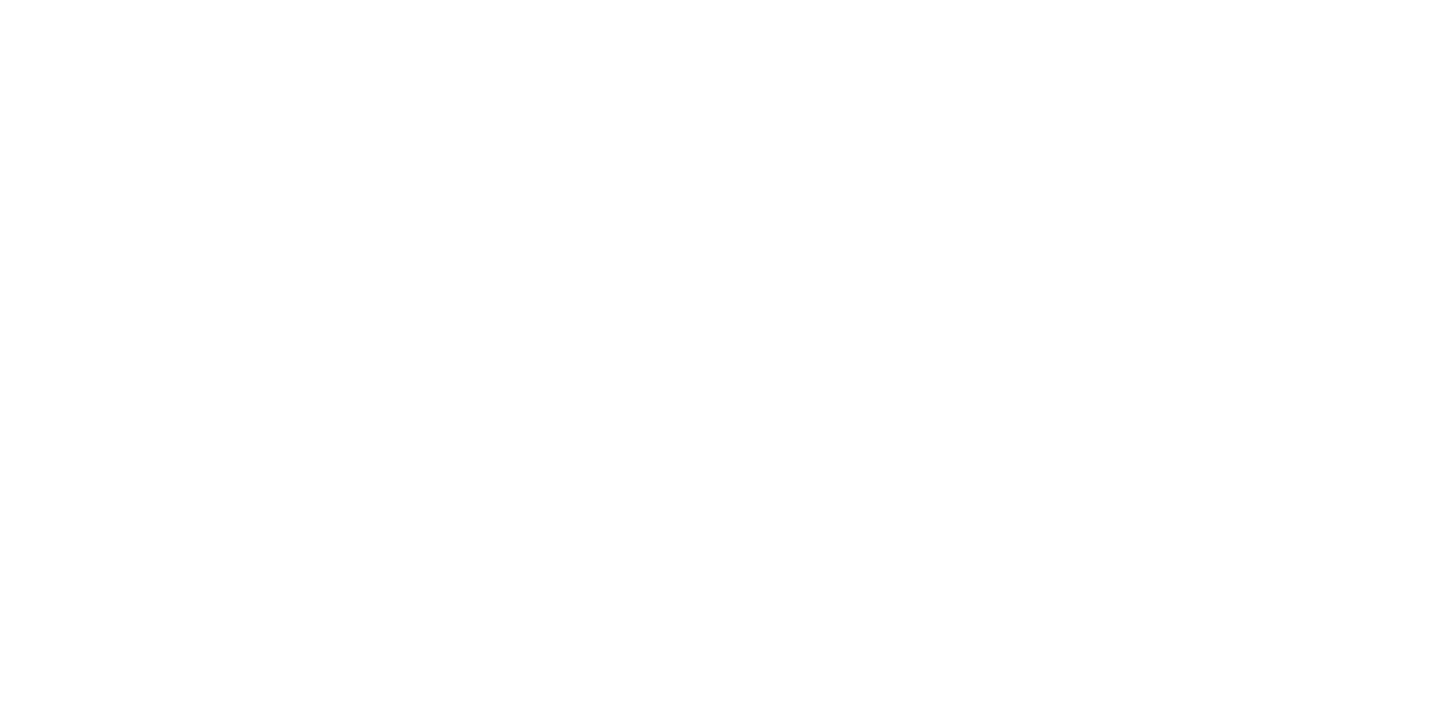 scroll, scrollTop: 0, scrollLeft: 0, axis: both 